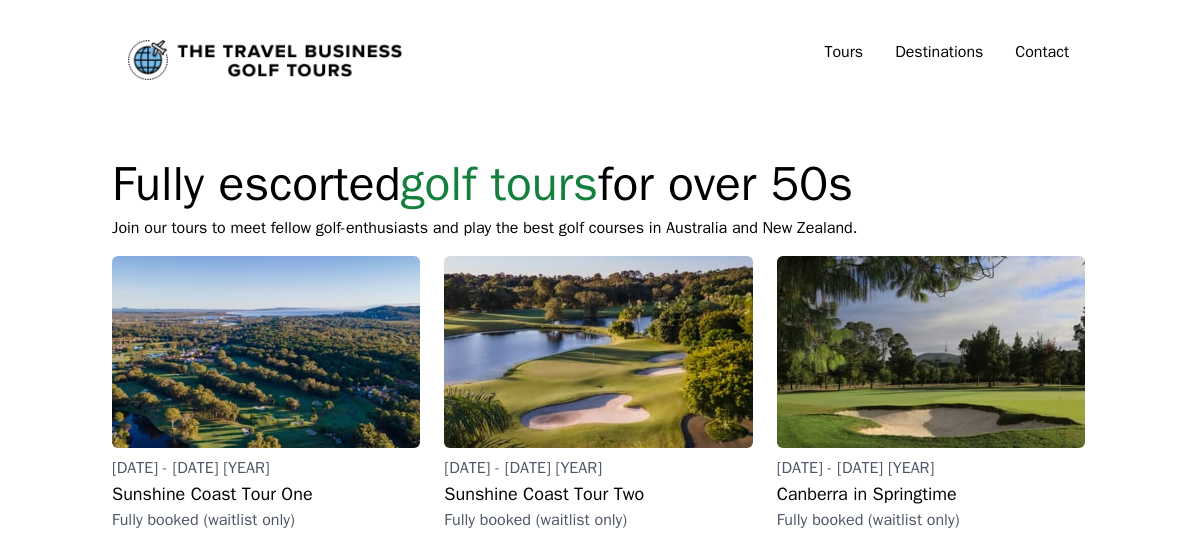 scroll, scrollTop: 0, scrollLeft: 0, axis: both 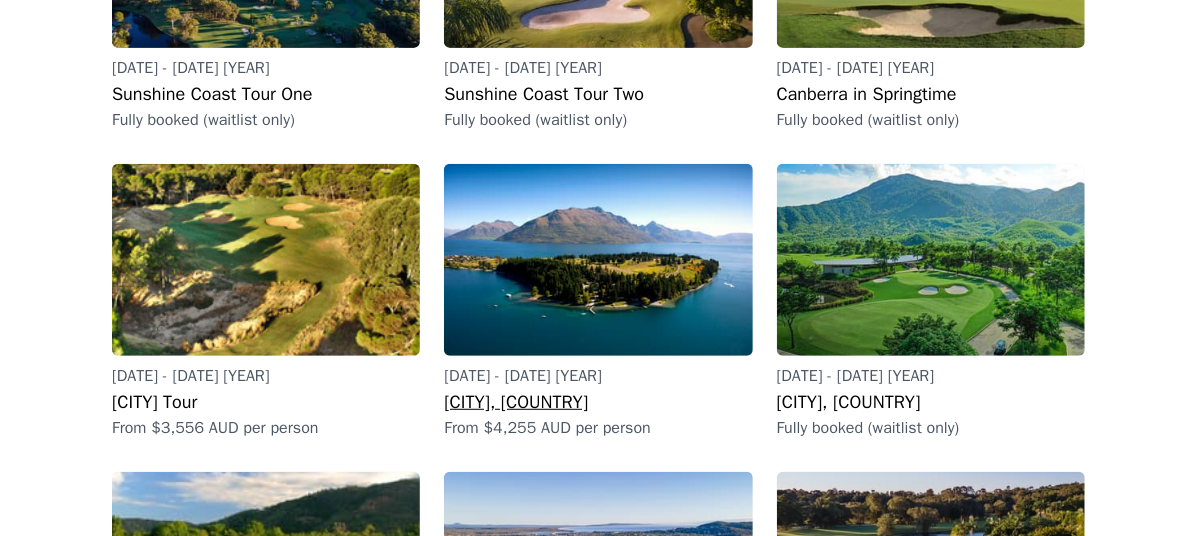 click on "[DATE] - [DATE]" at bounding box center (598, 376) 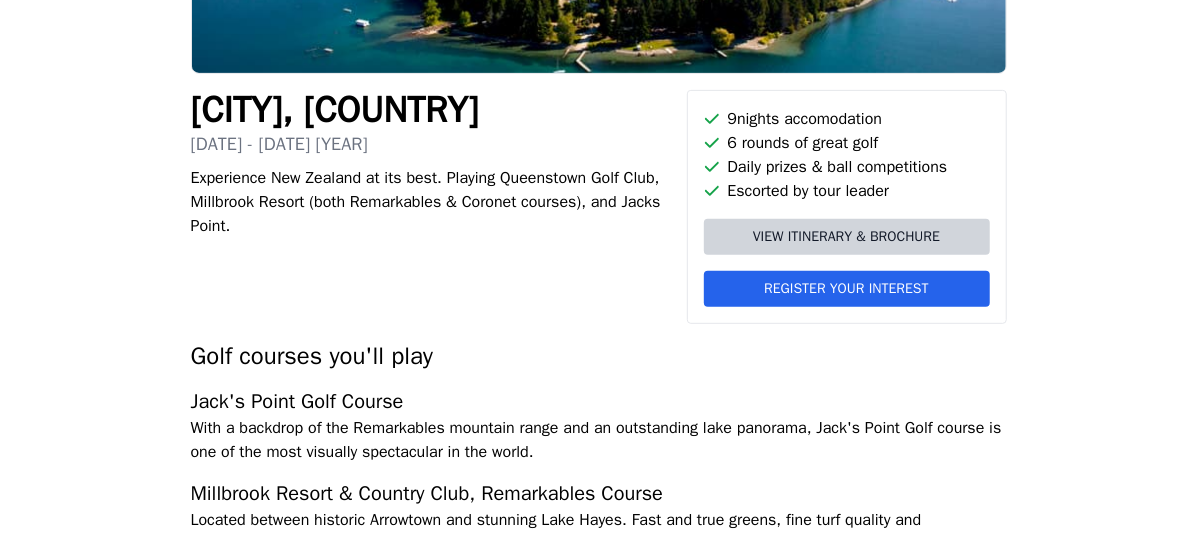 scroll, scrollTop: 400, scrollLeft: 0, axis: vertical 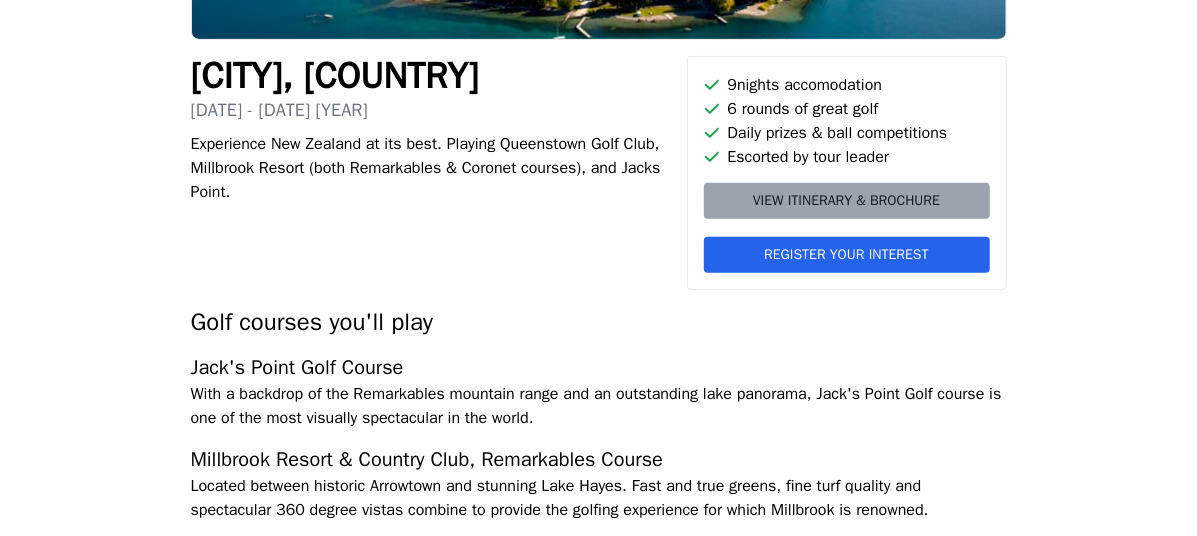 click on "View itinerary & brochure" at bounding box center (846, 201) 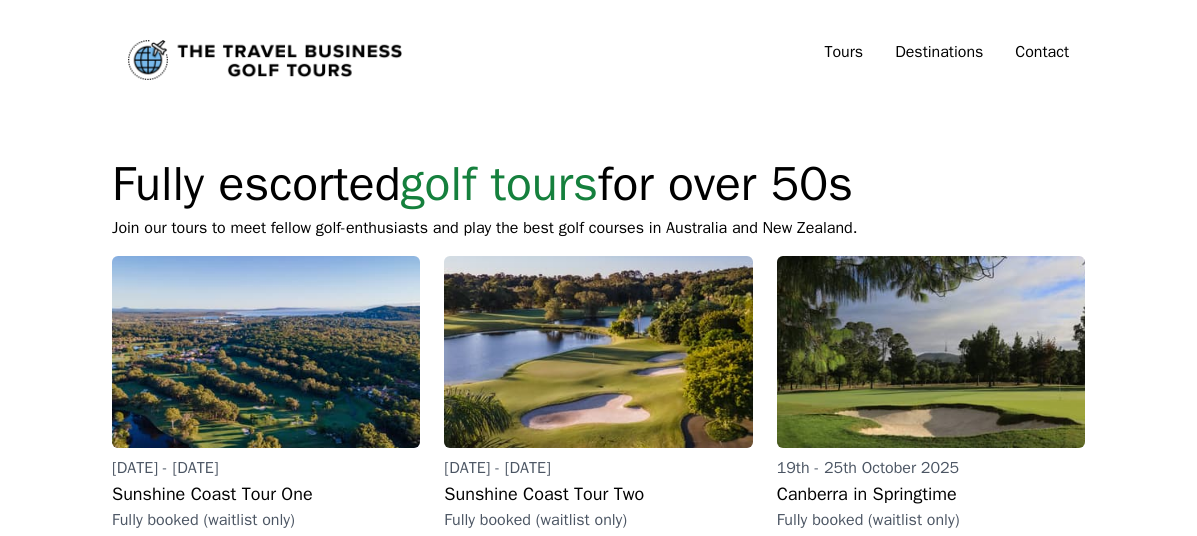 scroll, scrollTop: 0, scrollLeft: 0, axis: both 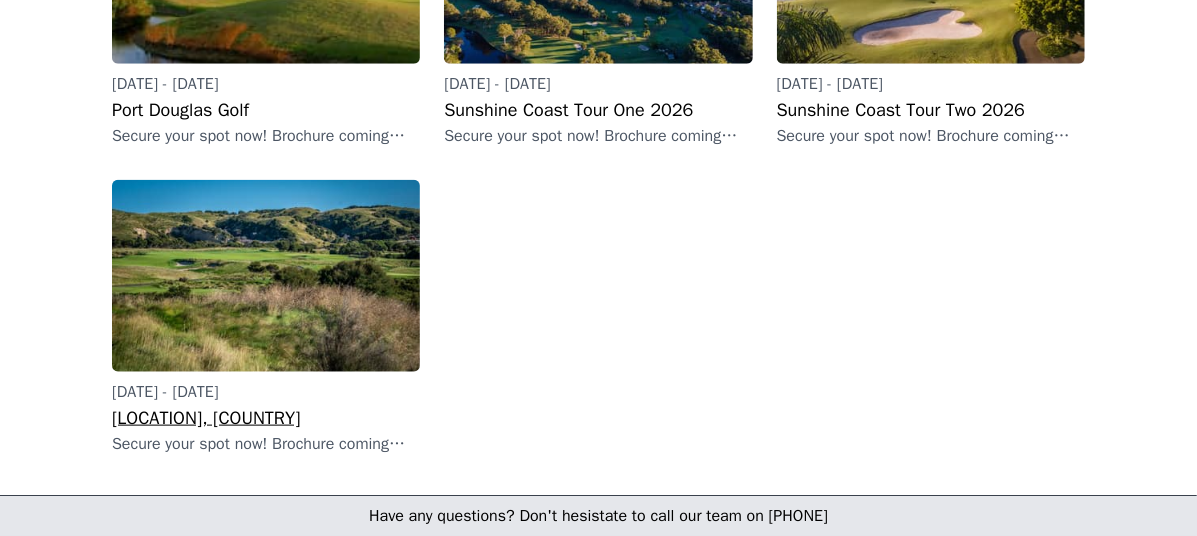 click at bounding box center [266, 276] 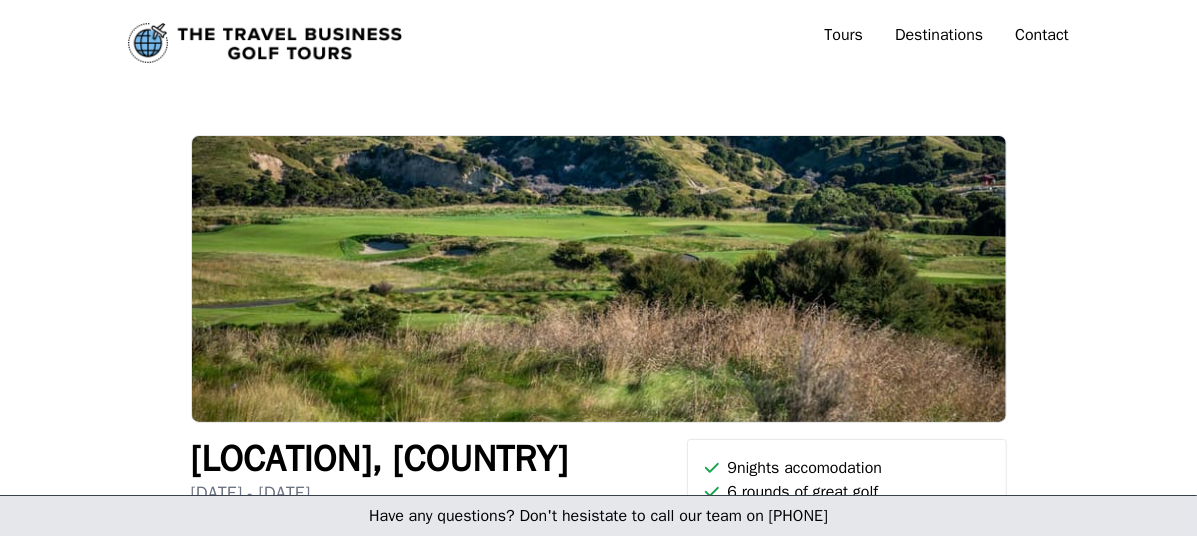 scroll, scrollTop: 0, scrollLeft: 0, axis: both 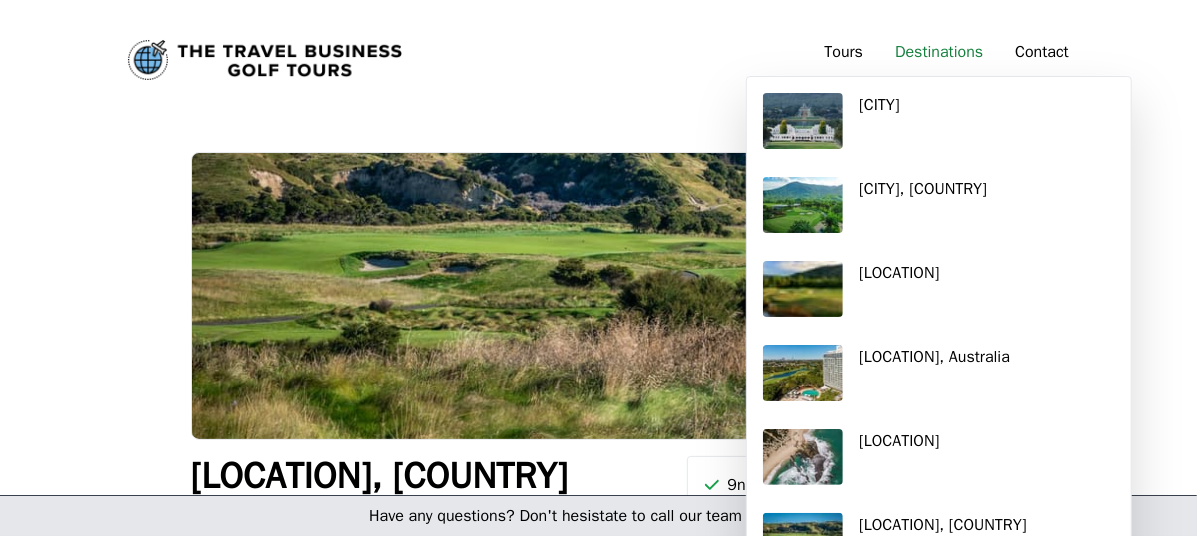 click on "Destinations" at bounding box center (939, 52) 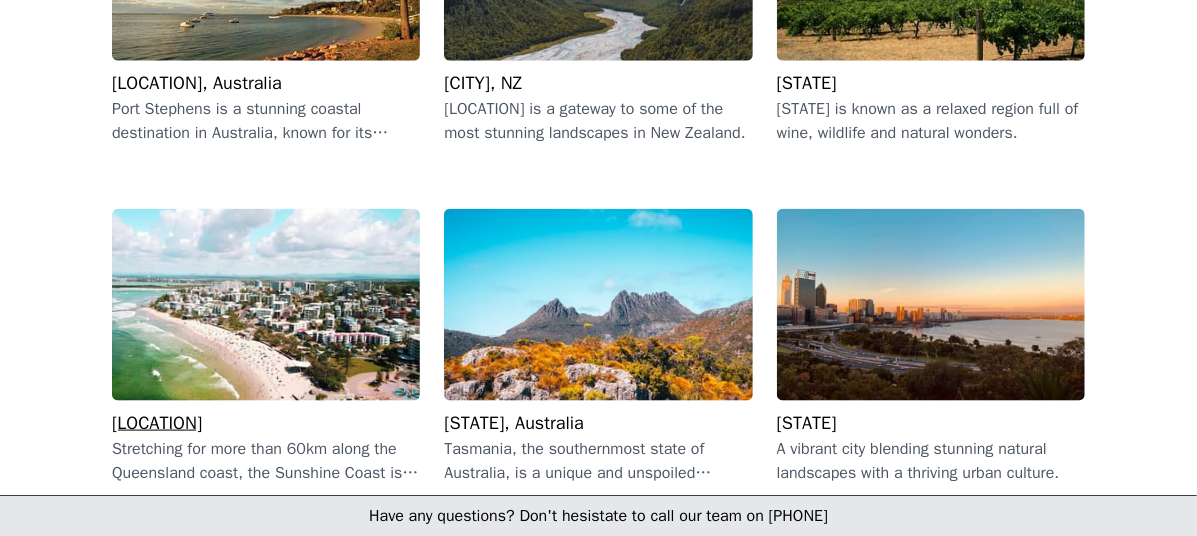 scroll, scrollTop: 1100, scrollLeft: 0, axis: vertical 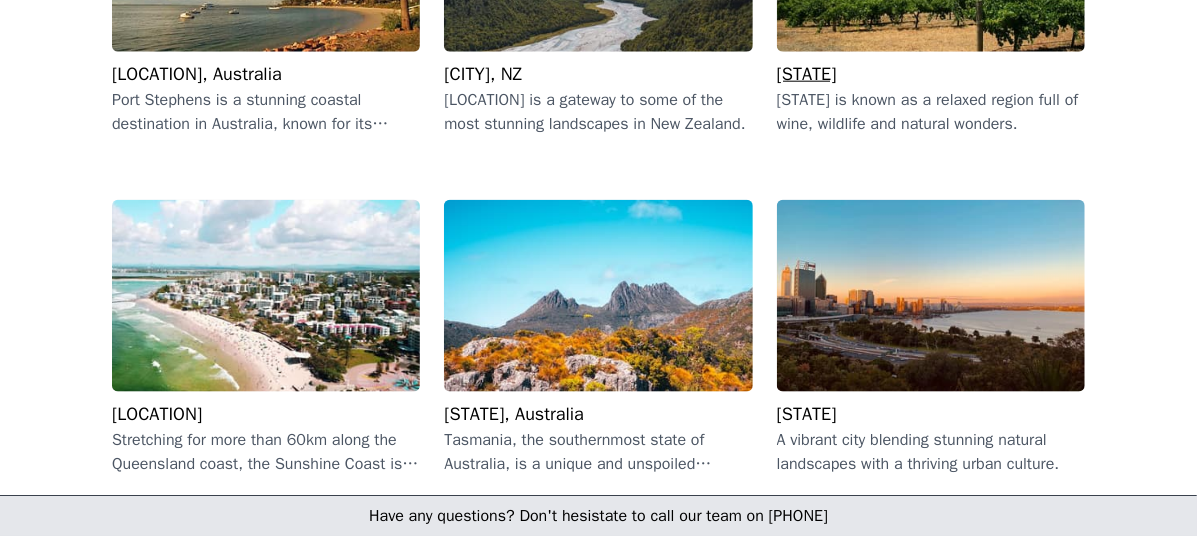 click on "[STATE] is known as a relaxed region full of wine, wildlife and natural wonders." at bounding box center [931, 112] 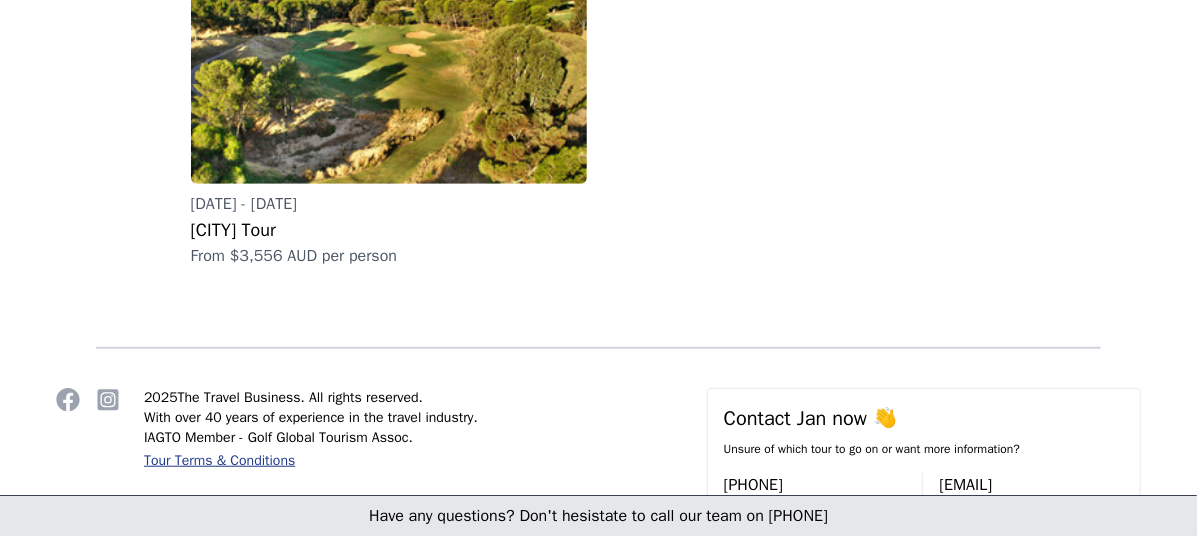scroll, scrollTop: 666, scrollLeft: 0, axis: vertical 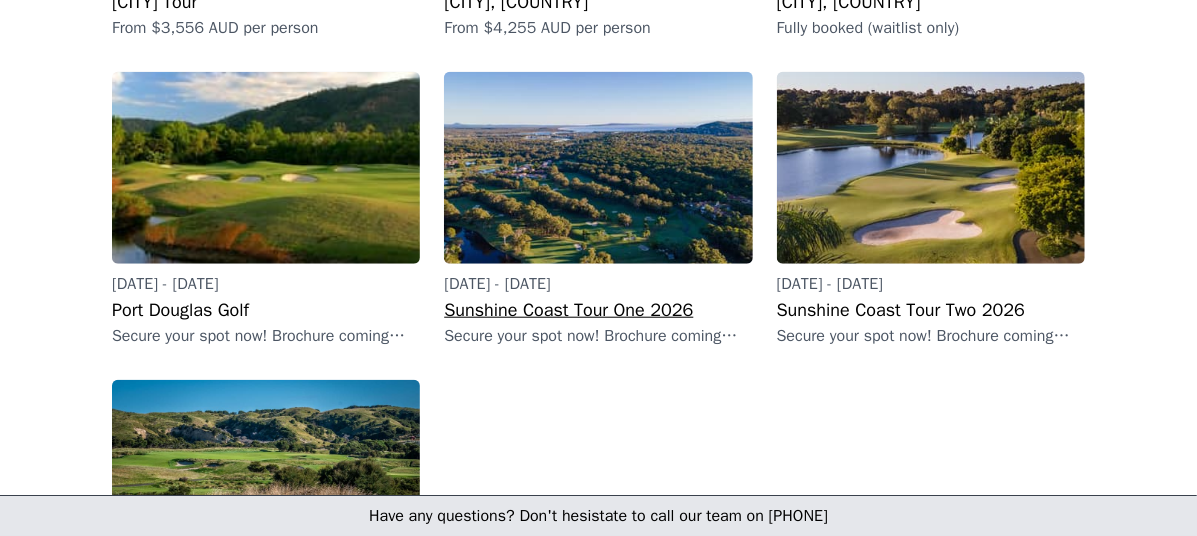 click on "Sunshine Coast Tour One 2026" at bounding box center (598, 310) 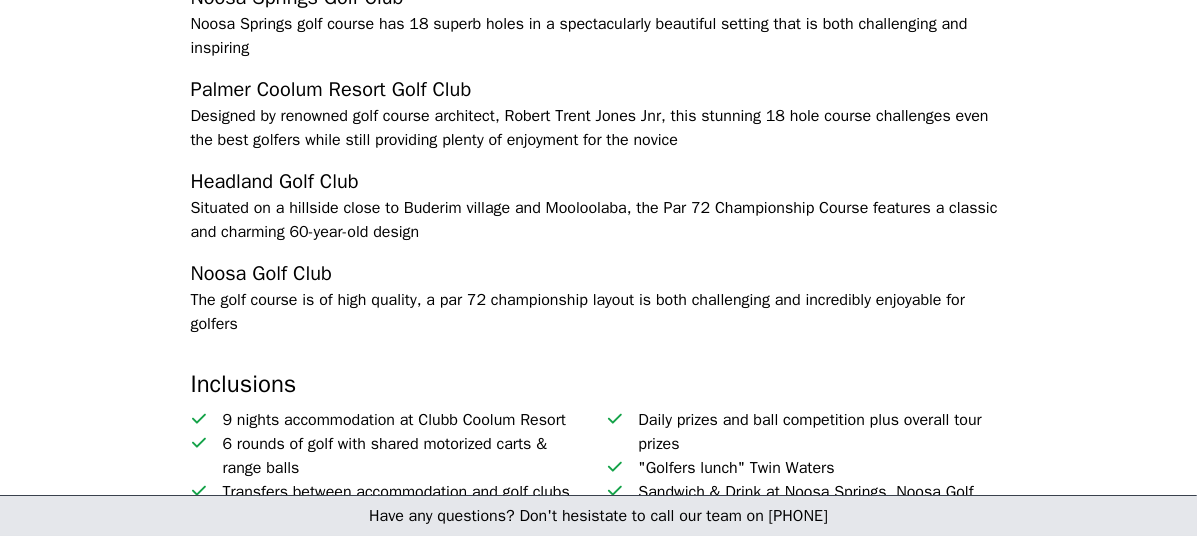 scroll, scrollTop: 900, scrollLeft: 0, axis: vertical 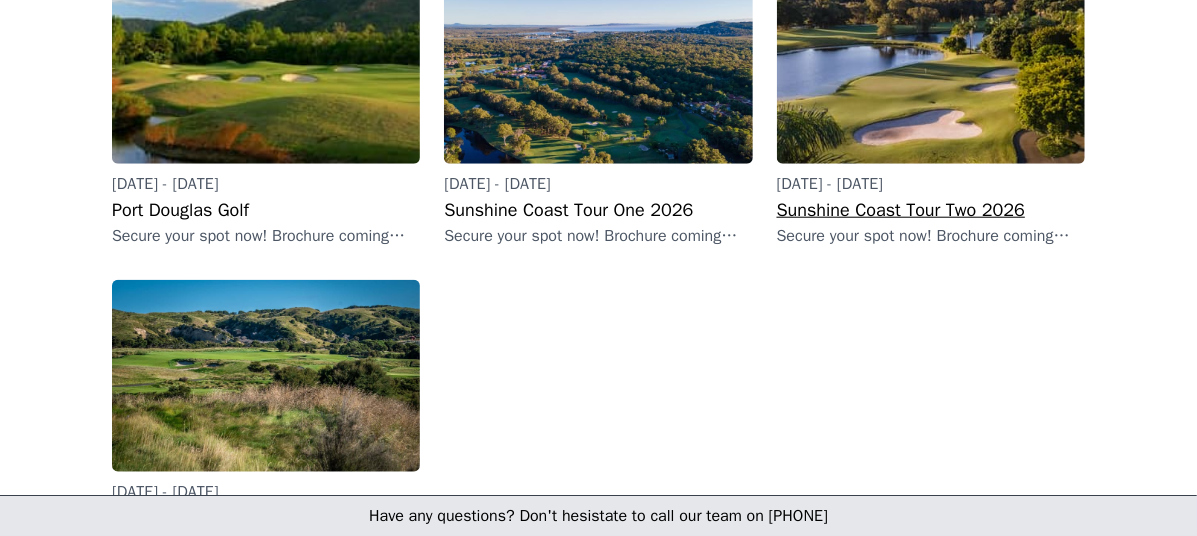 click on "Sunshine Coast Tour Two 2026" at bounding box center (931, 210) 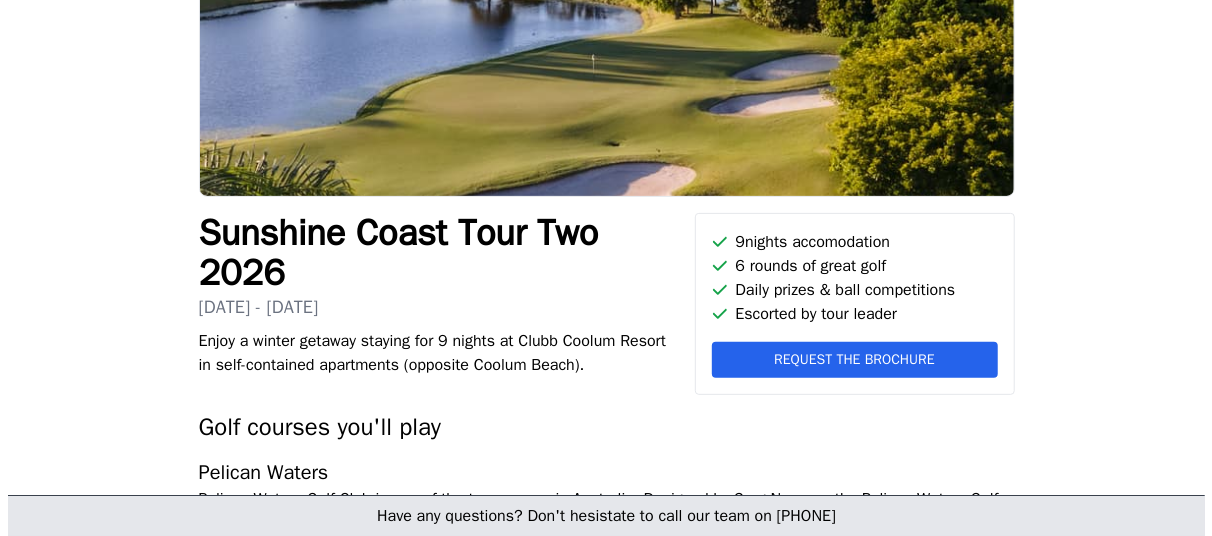 scroll, scrollTop: 400, scrollLeft: 0, axis: vertical 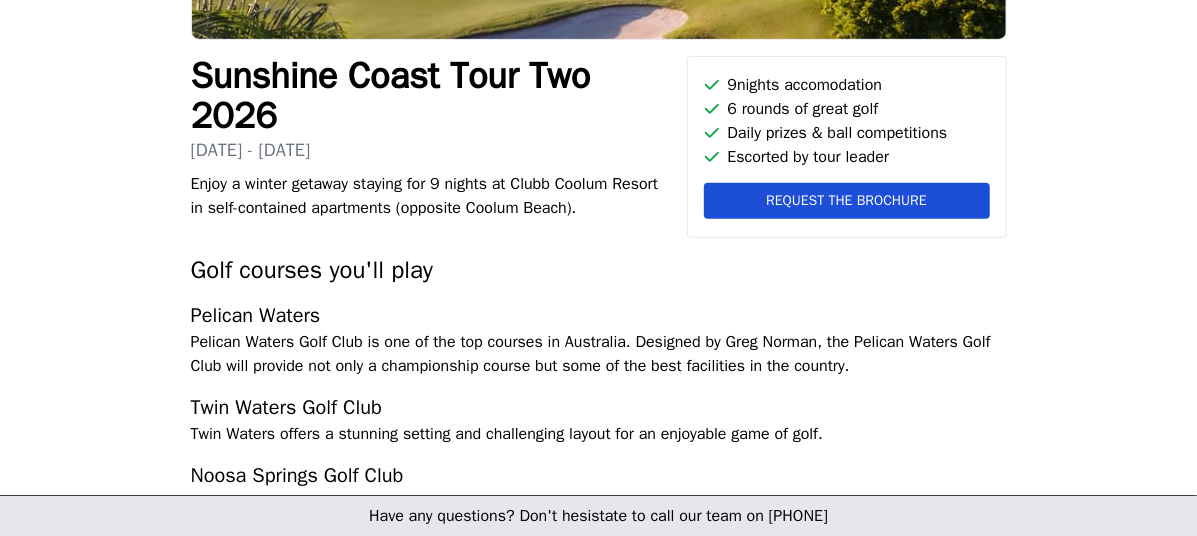 click on "Request the brochure" at bounding box center (846, 201) 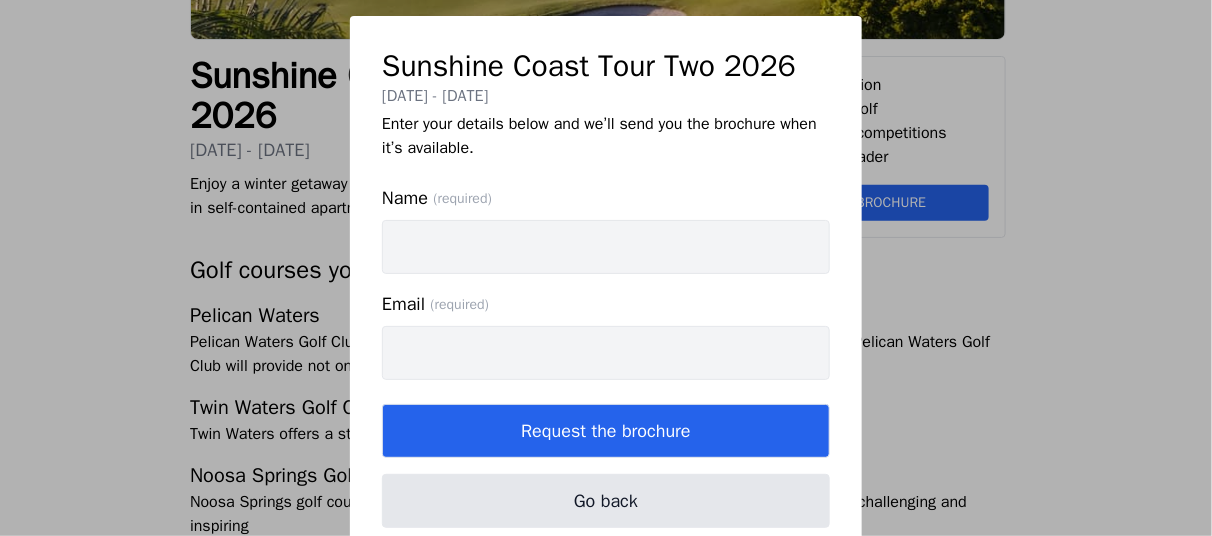 click on "Name   (required)" at bounding box center (606, 247) 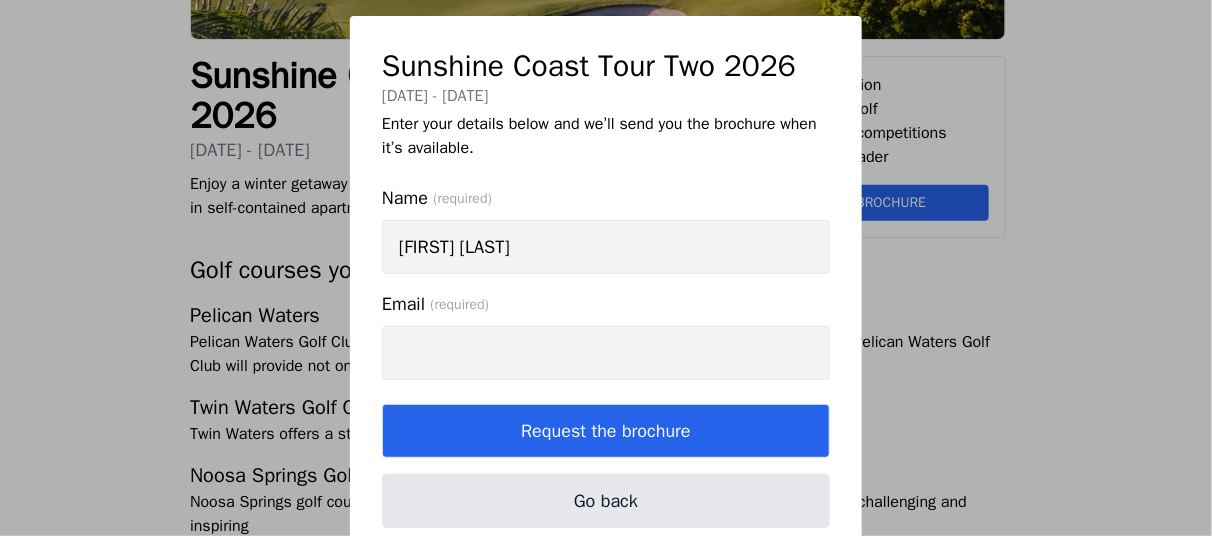 type on "[FIRST] [LAST]" 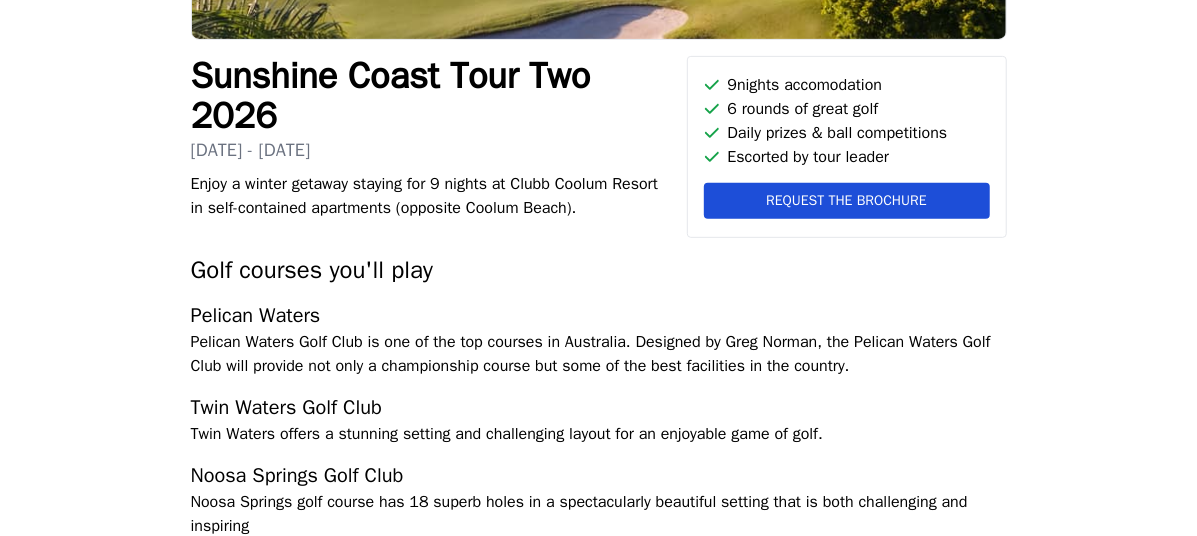 click on "Request the brochure" at bounding box center [846, 201] 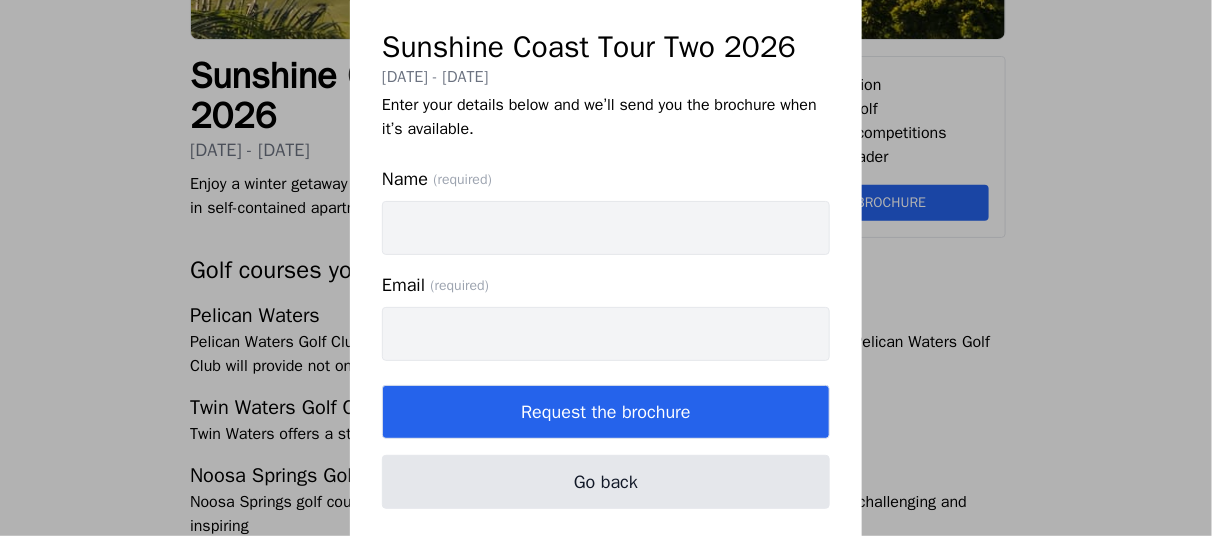 scroll, scrollTop: 39, scrollLeft: 0, axis: vertical 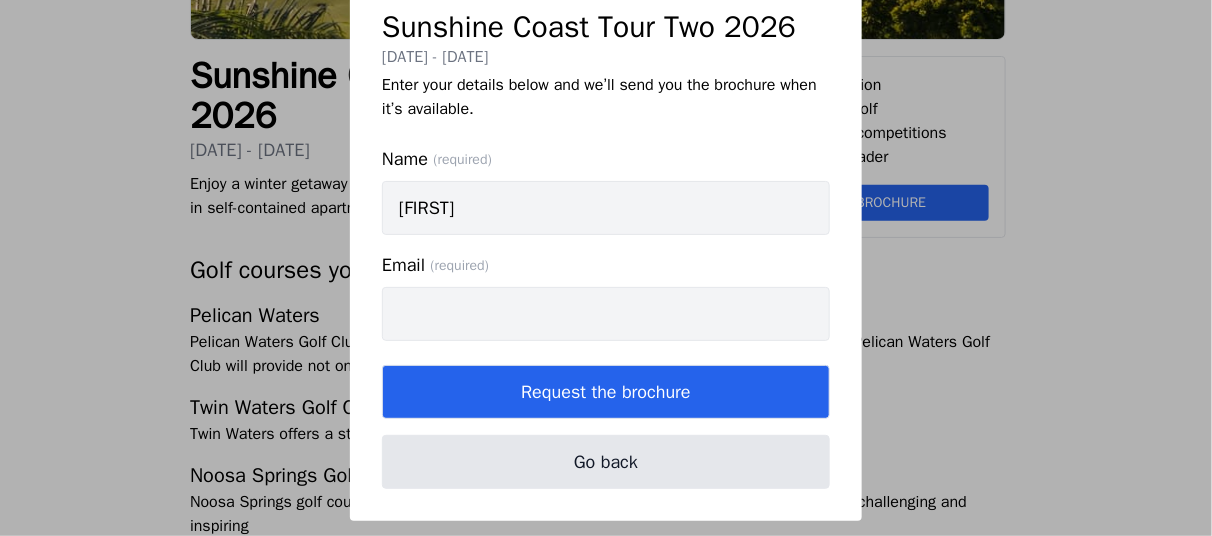 type on "[FIRST] [LAST]" 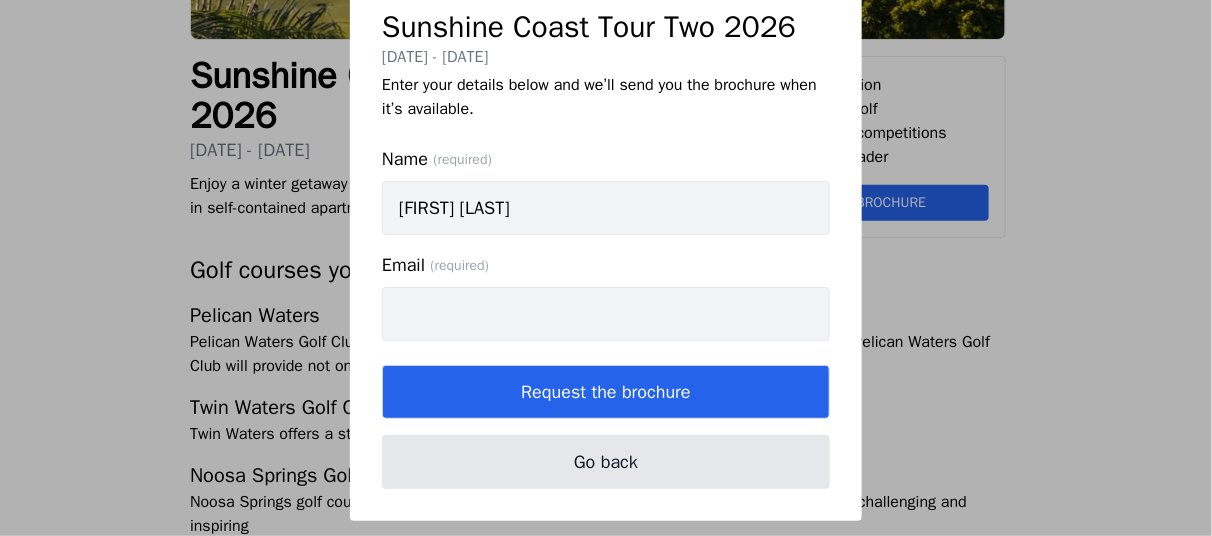 click on "Email   (required)" at bounding box center (606, 314) 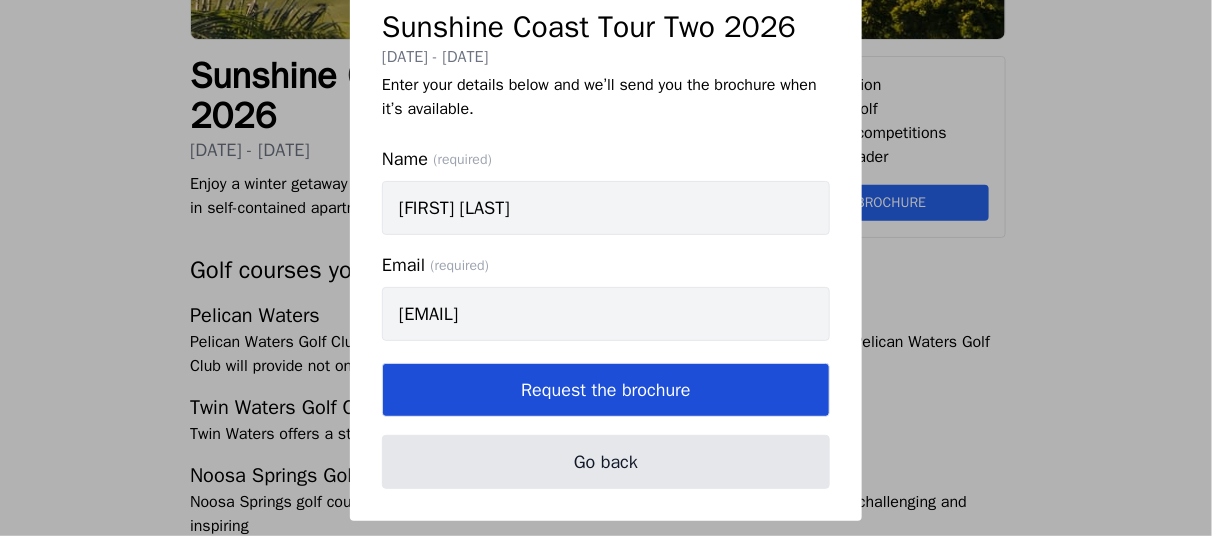 click on "Request the brochure" at bounding box center [606, 390] 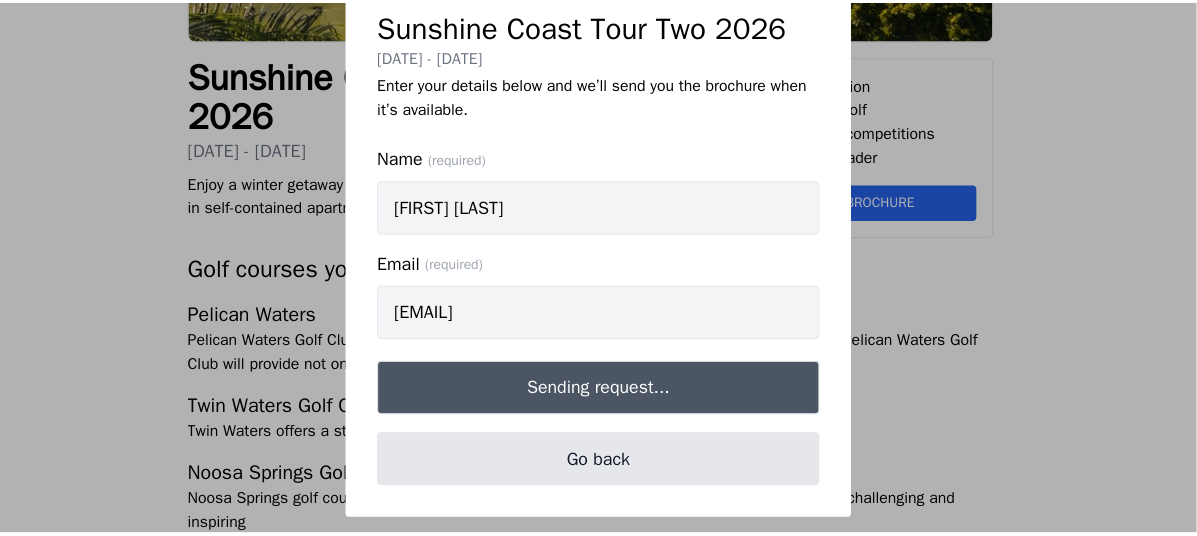 scroll, scrollTop: 0, scrollLeft: 0, axis: both 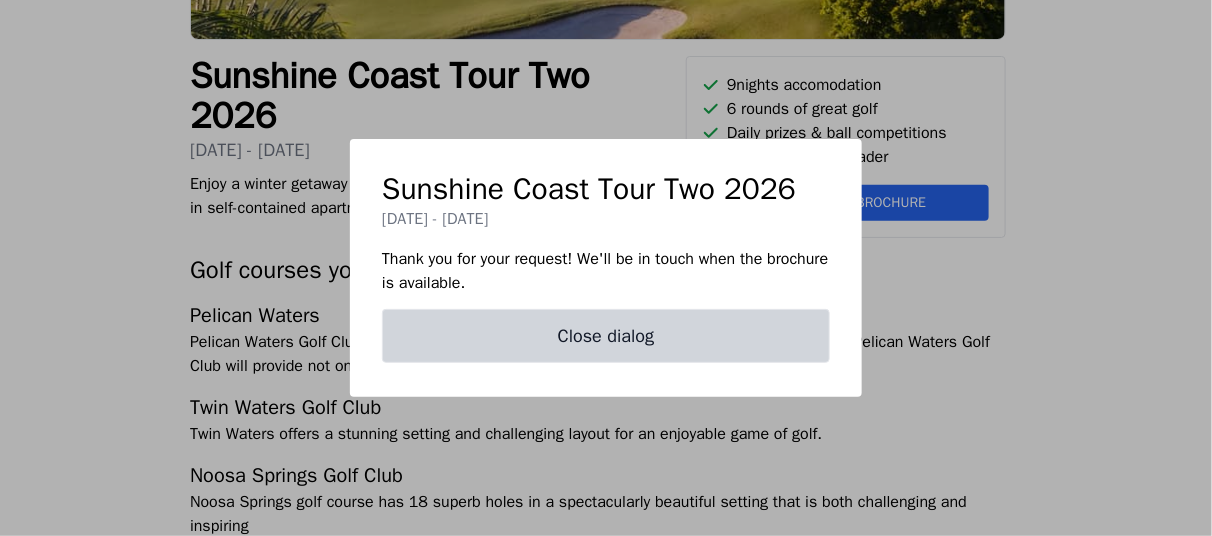 click on "Close dialog" at bounding box center [606, 336] 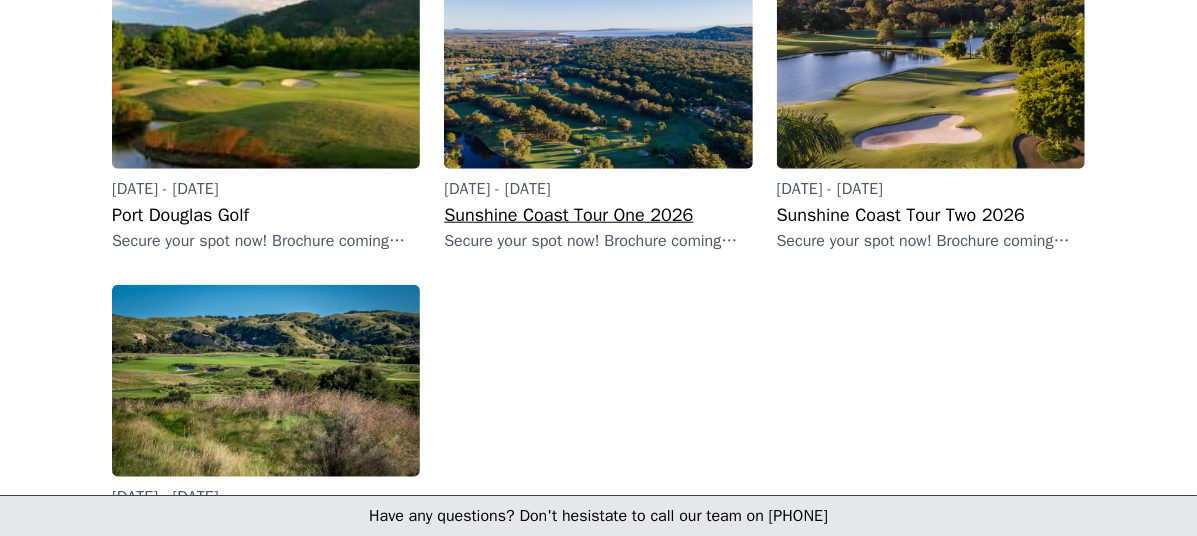 scroll, scrollTop: 900, scrollLeft: 0, axis: vertical 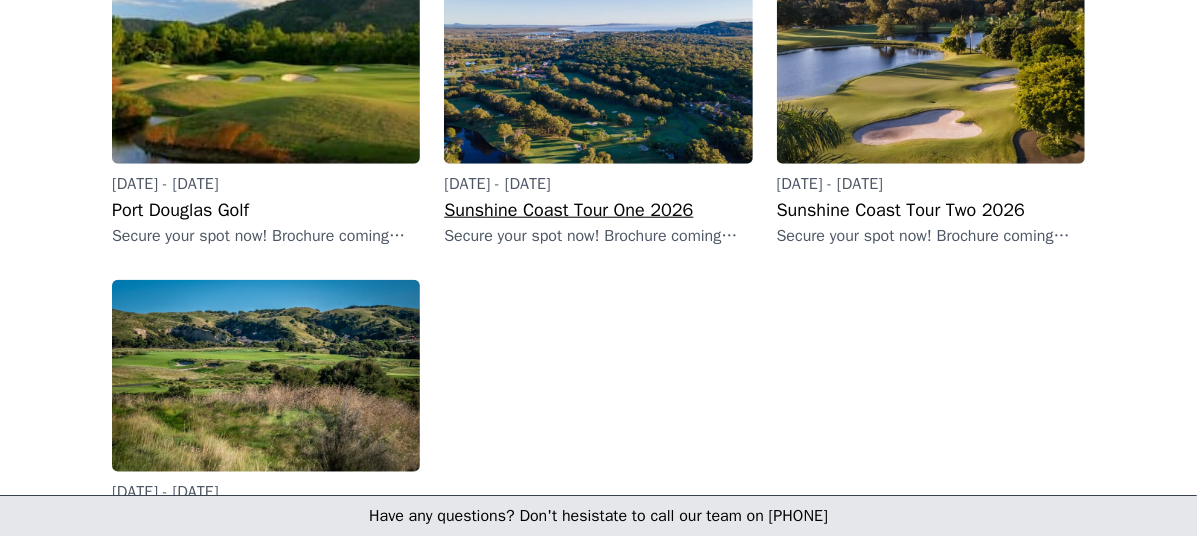 click on "[DATE] [DATE] [LOCATION] Tour One [YEAR] Secure your spot now! Brochure coming soon" at bounding box center (598, 210) 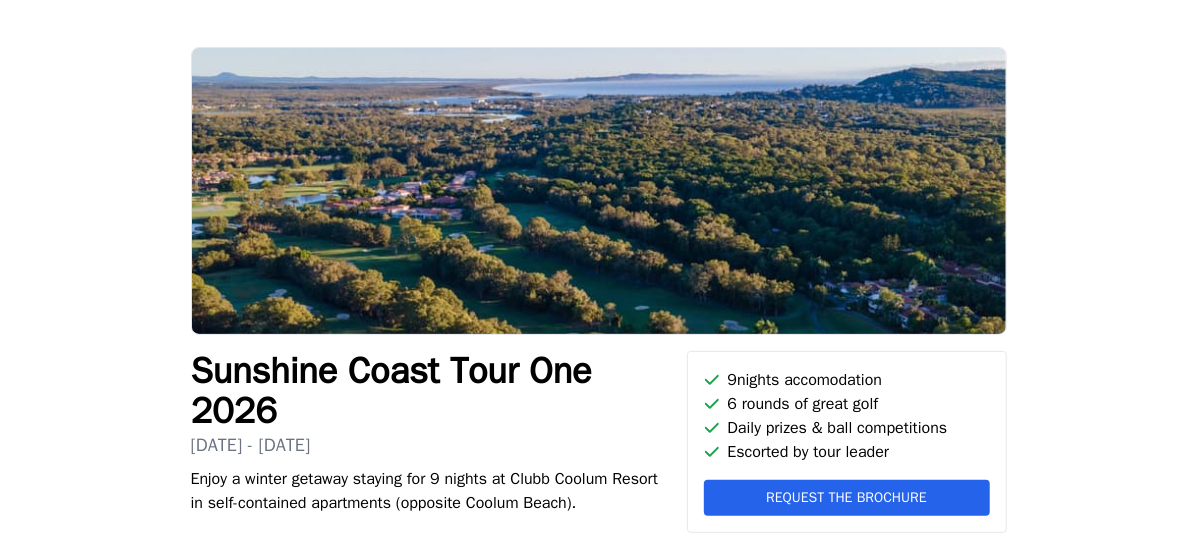 scroll, scrollTop: 500, scrollLeft: 0, axis: vertical 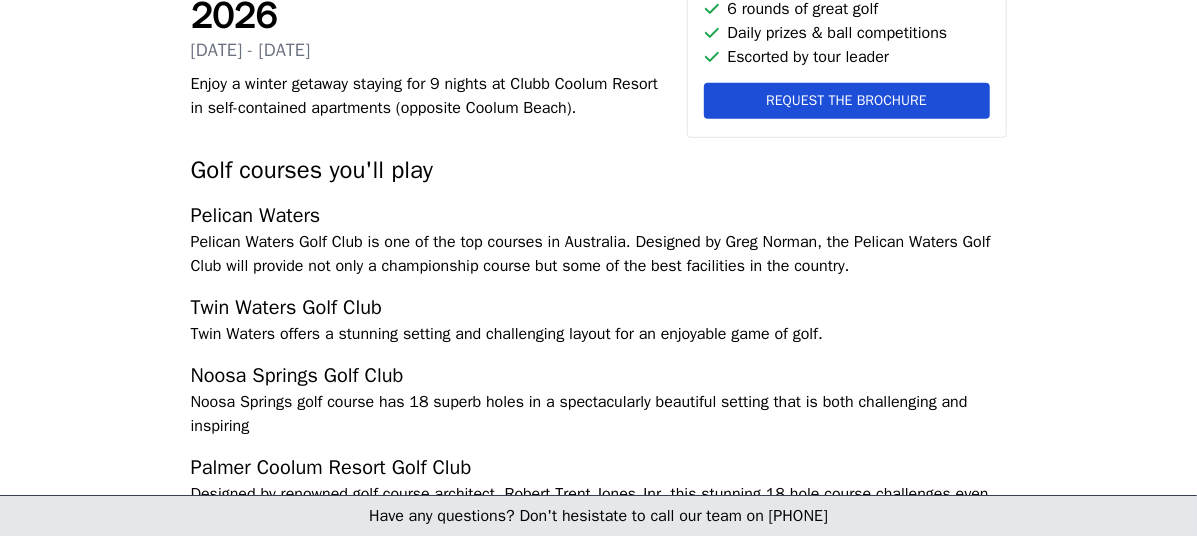 click on "Request the brochure" at bounding box center [846, 101] 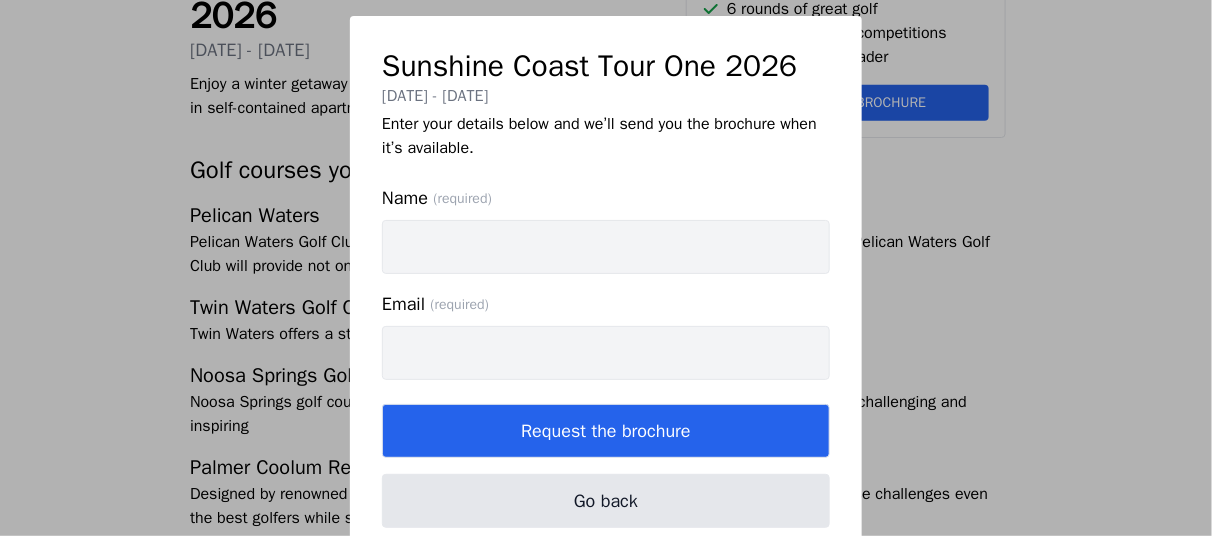 click on "Name   (required)" at bounding box center (606, 247) 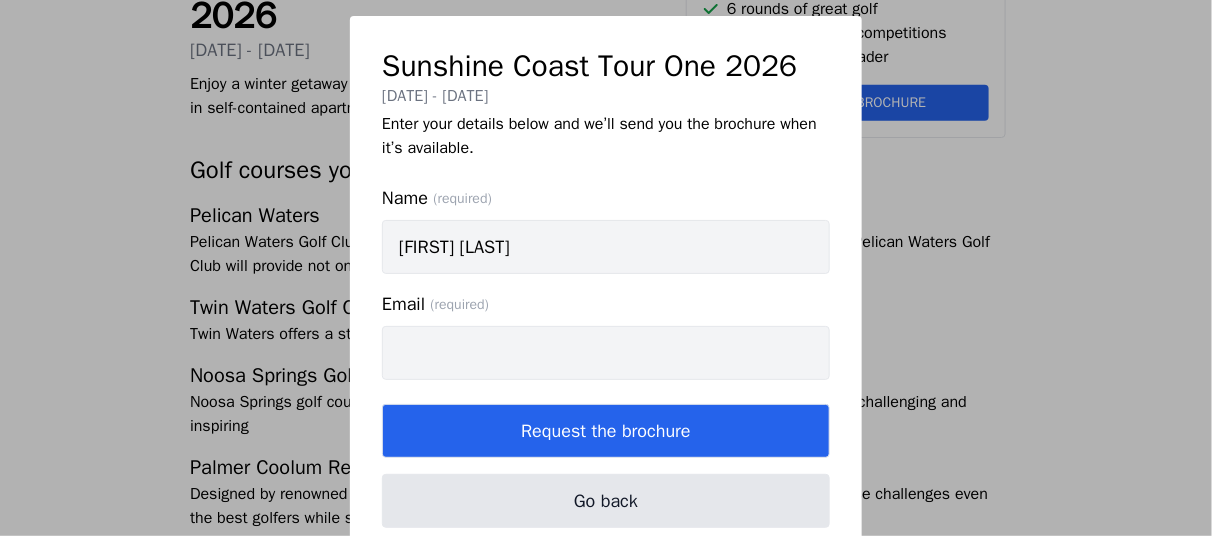 type on "[EMAIL]" 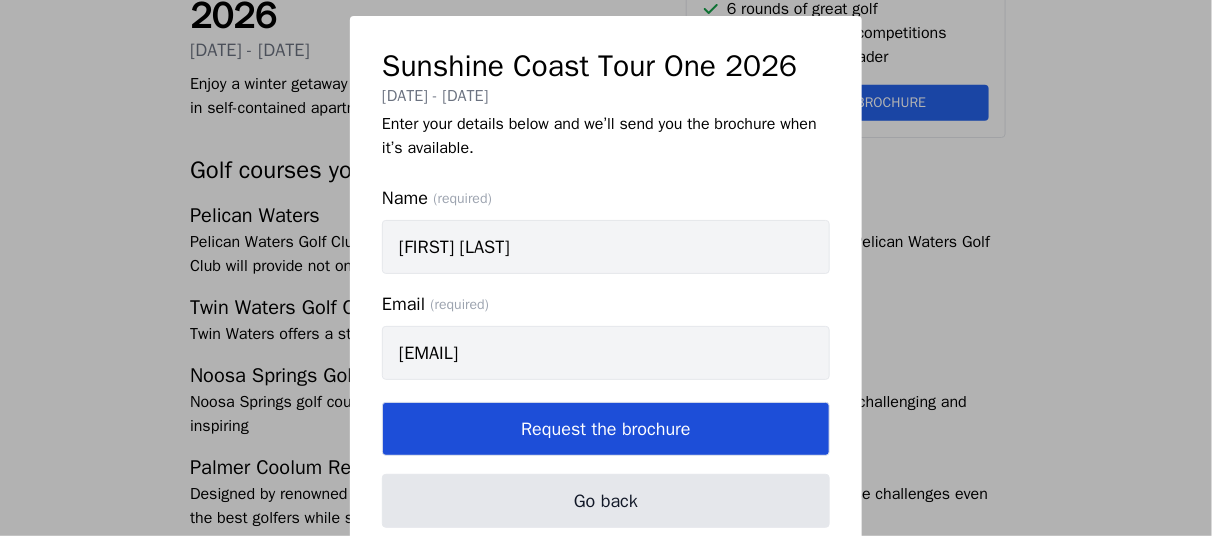click on "Request the brochure" at bounding box center [606, 429] 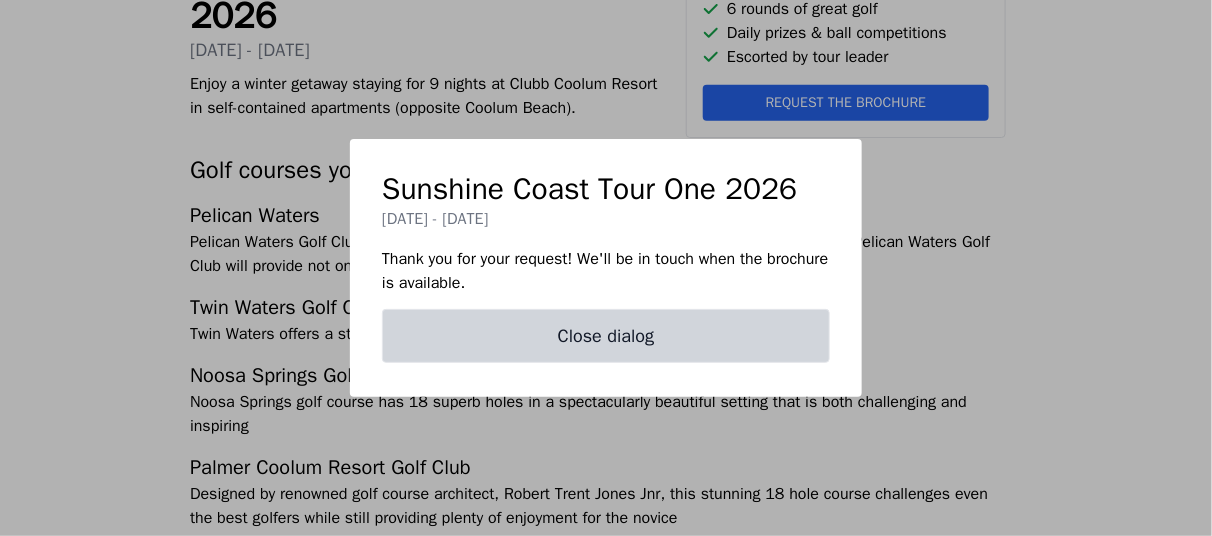 click on "Close dialog" at bounding box center (606, 336) 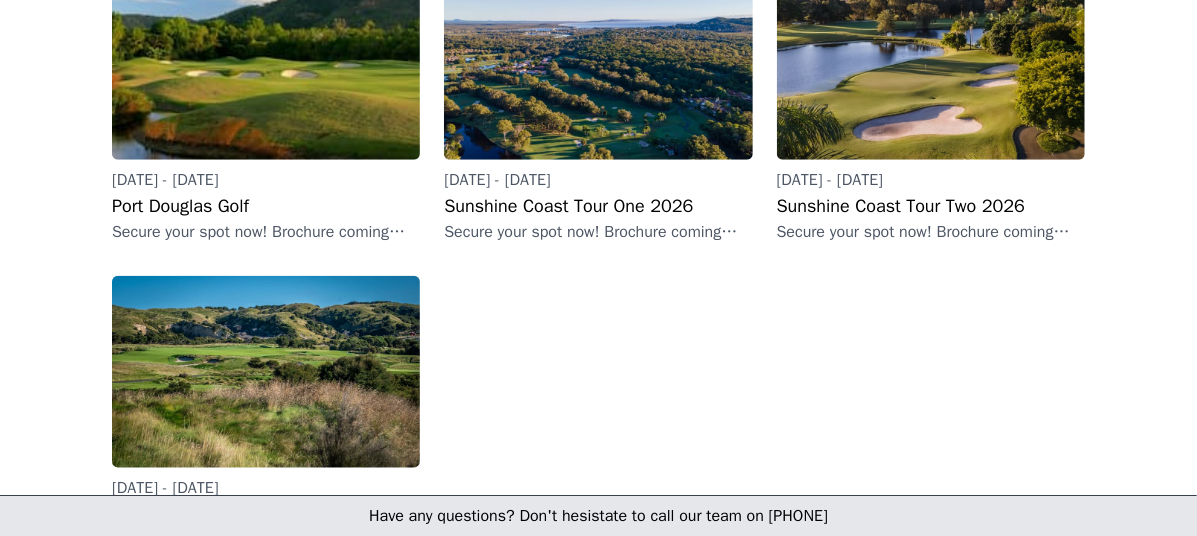 scroll, scrollTop: 1000, scrollLeft: 0, axis: vertical 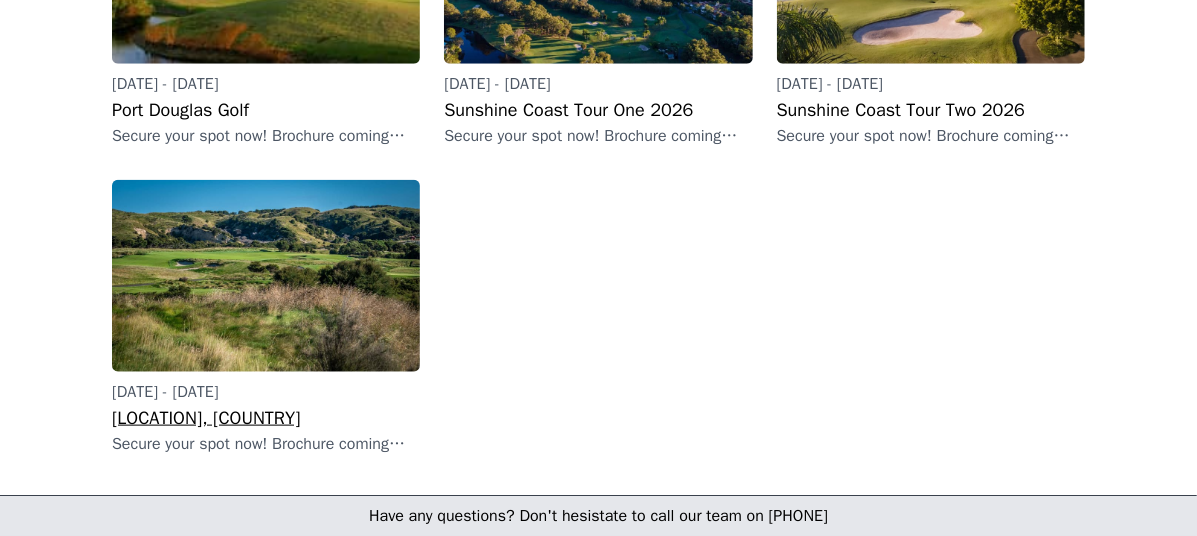 click on "[LOCATION], [COUNTRY]" at bounding box center [266, 418] 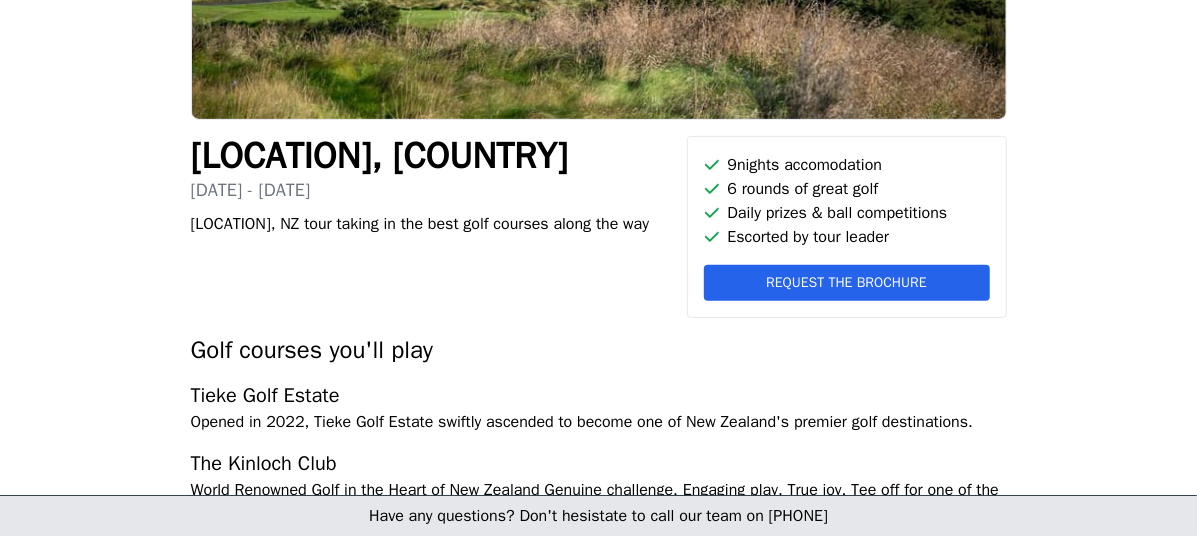 scroll, scrollTop: 300, scrollLeft: 0, axis: vertical 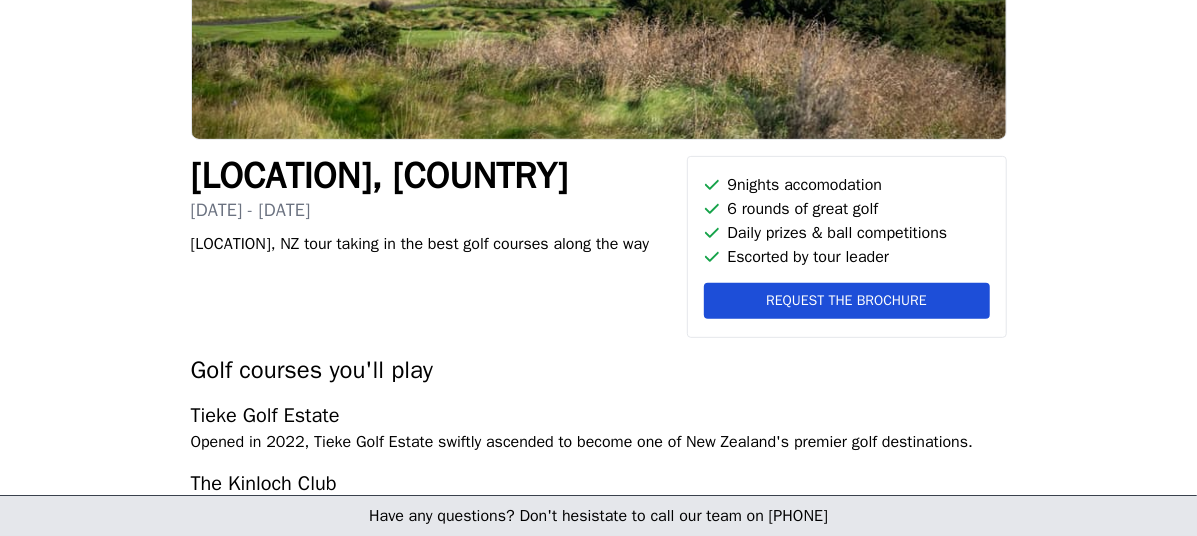 click on "Request the brochure" at bounding box center [846, 301] 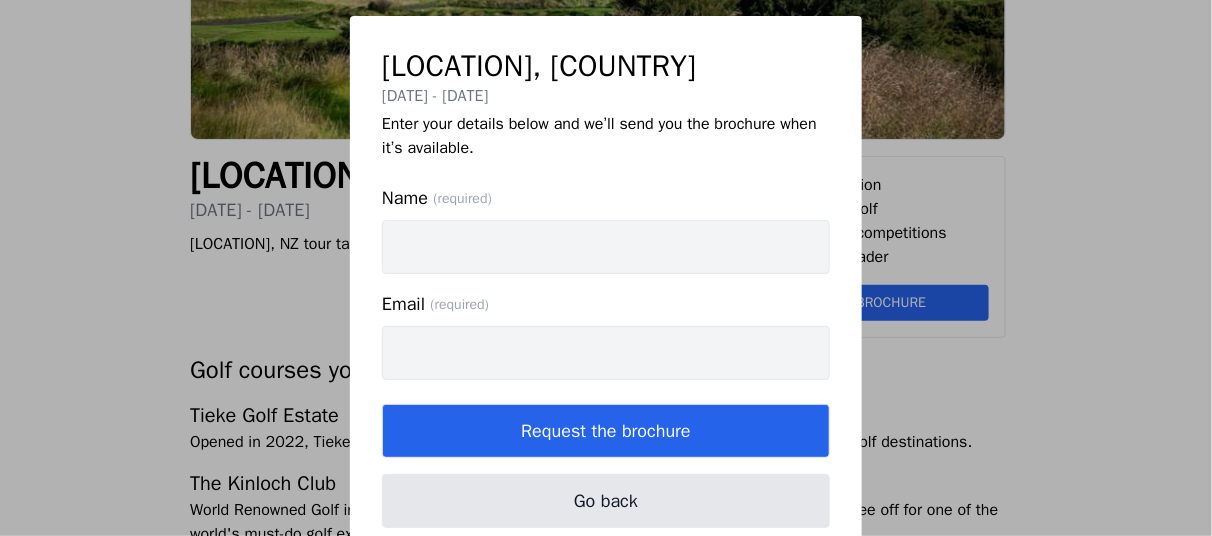 click on "Name   (required)" at bounding box center (606, 247) 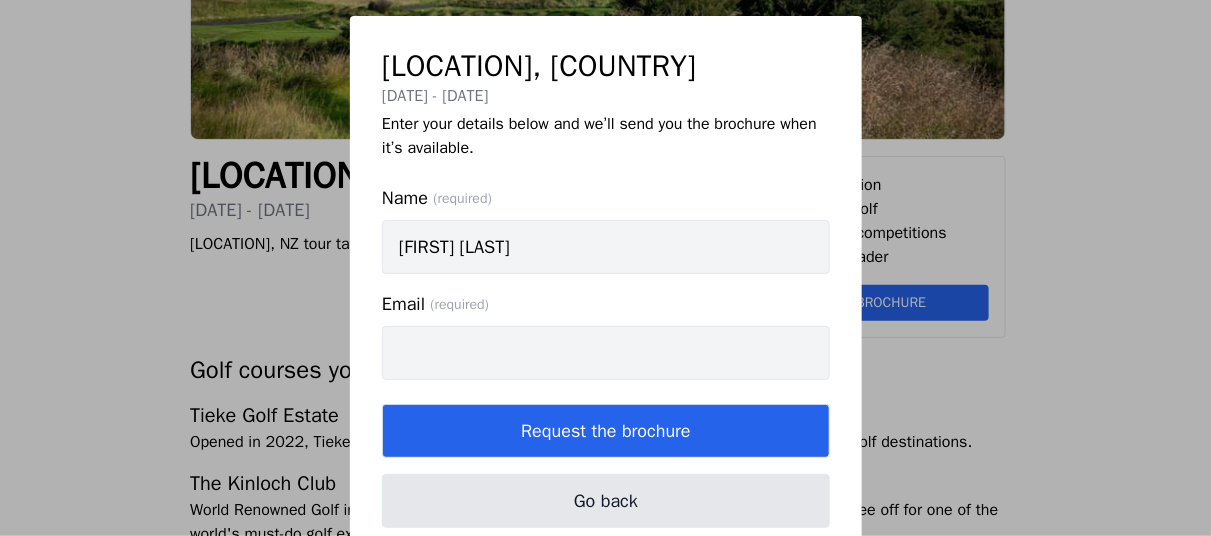 type on "[EMAIL]" 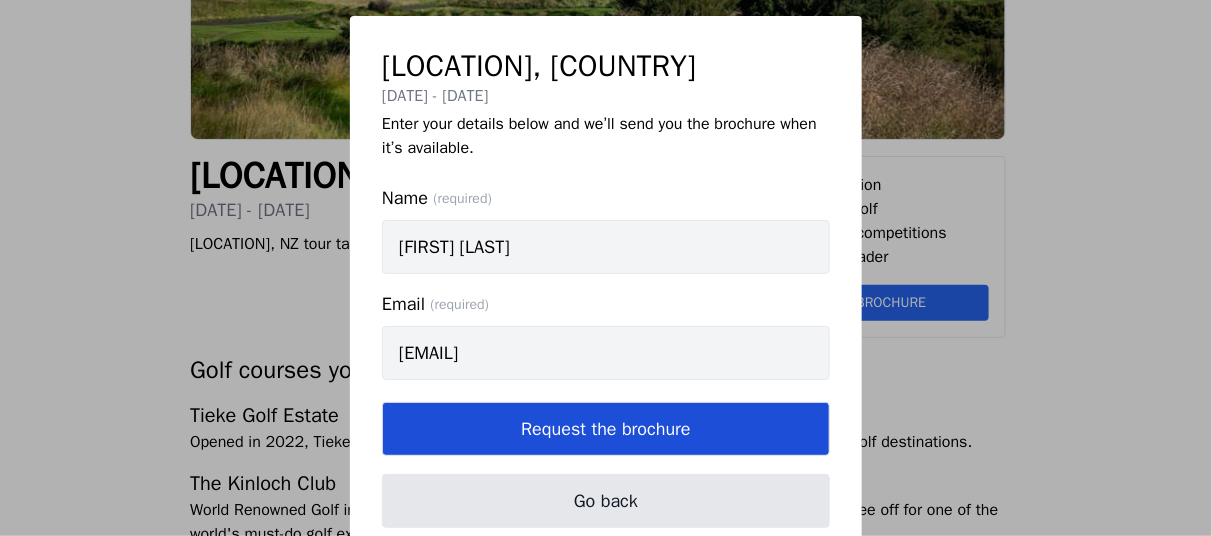click on "Request the brochure" at bounding box center [606, 429] 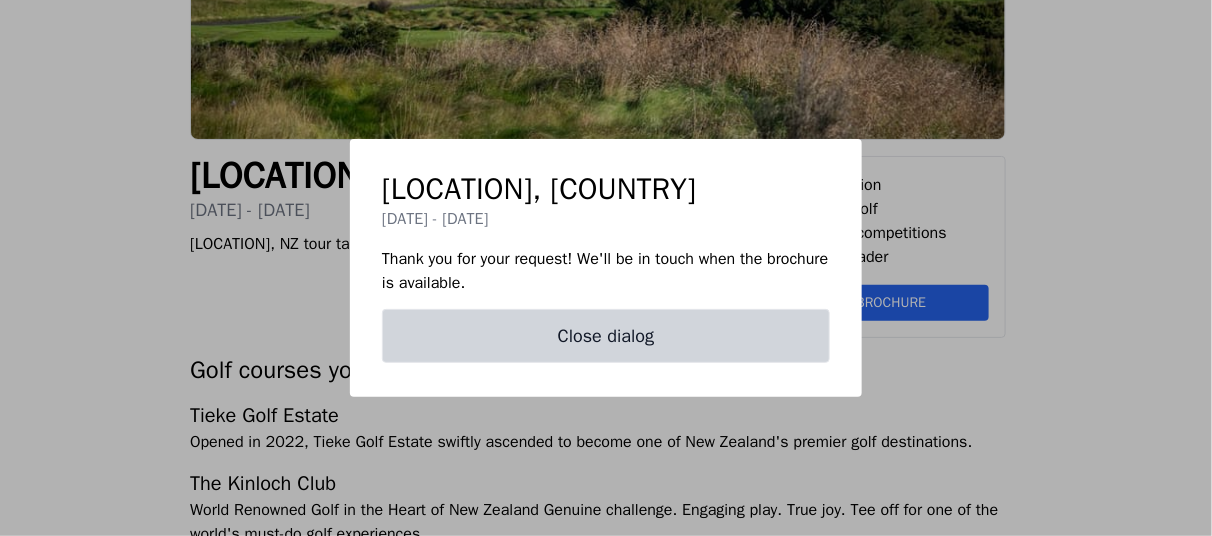 click on "Close dialog" at bounding box center (606, 336) 